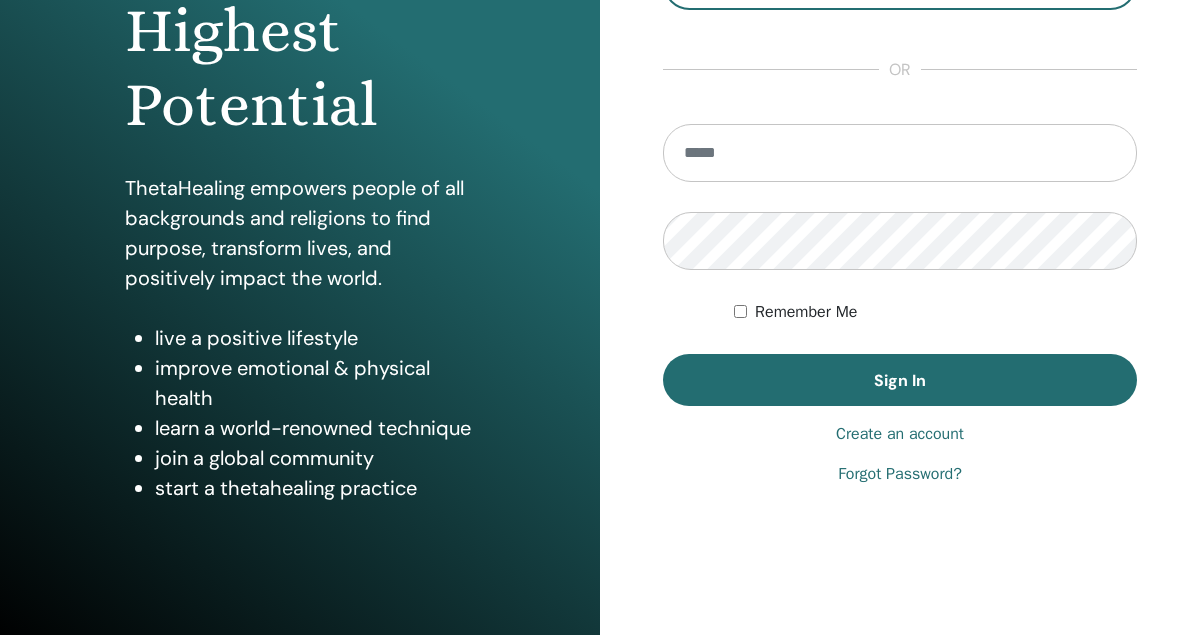 scroll, scrollTop: 325, scrollLeft: 0, axis: vertical 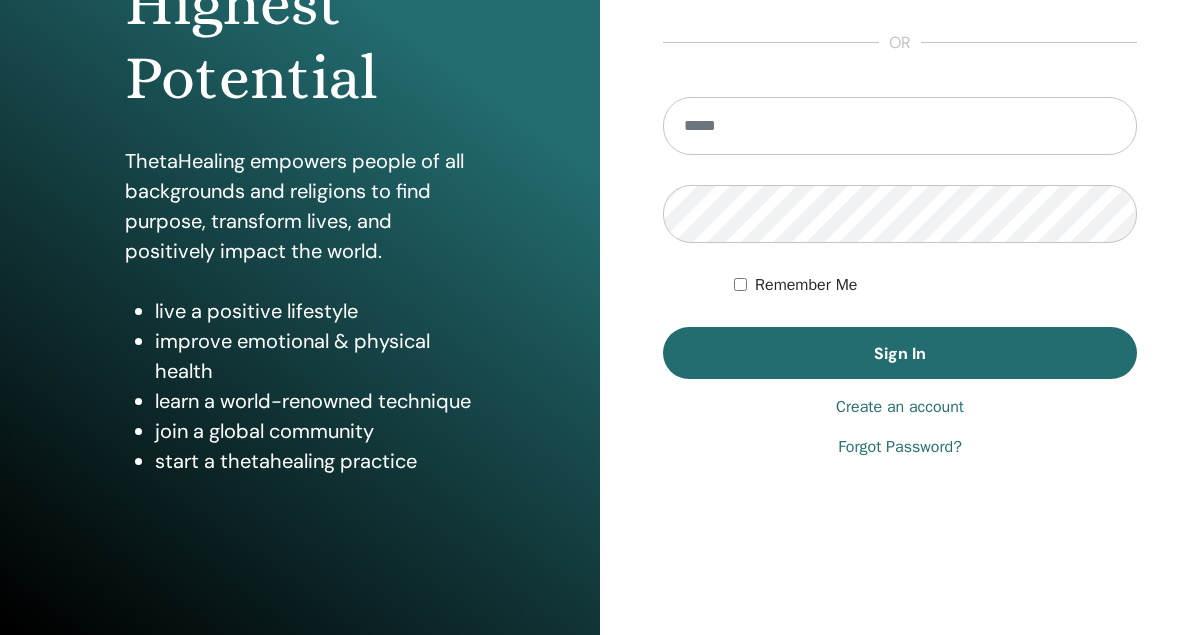 click on "Create an account" at bounding box center [900, 407] 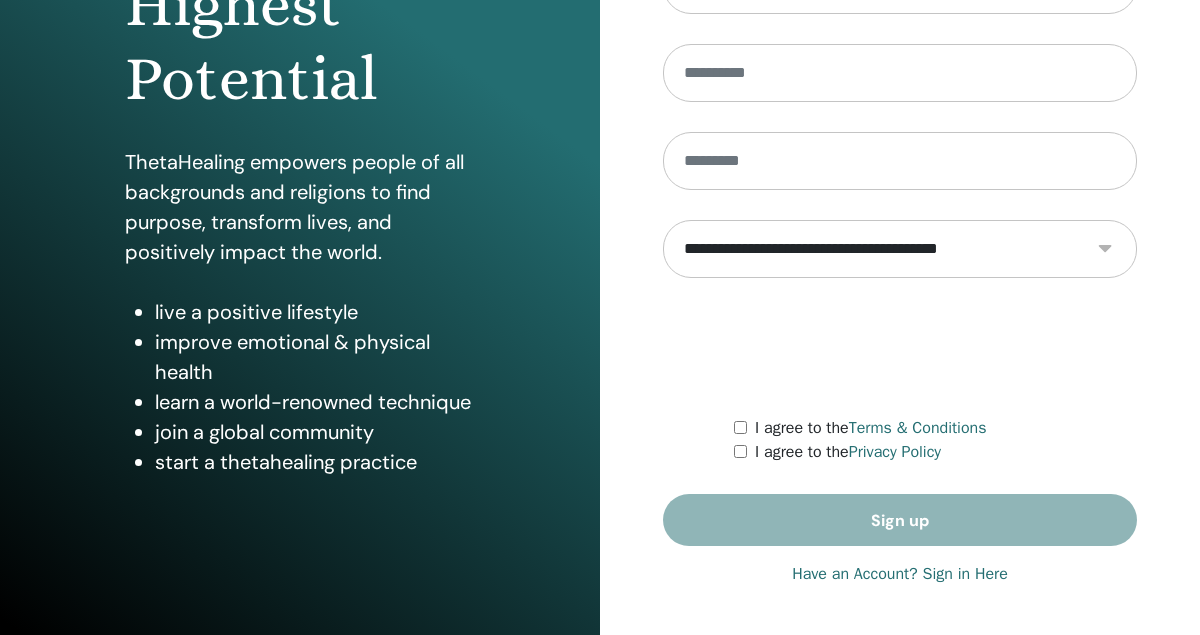 scroll, scrollTop: 0, scrollLeft: 0, axis: both 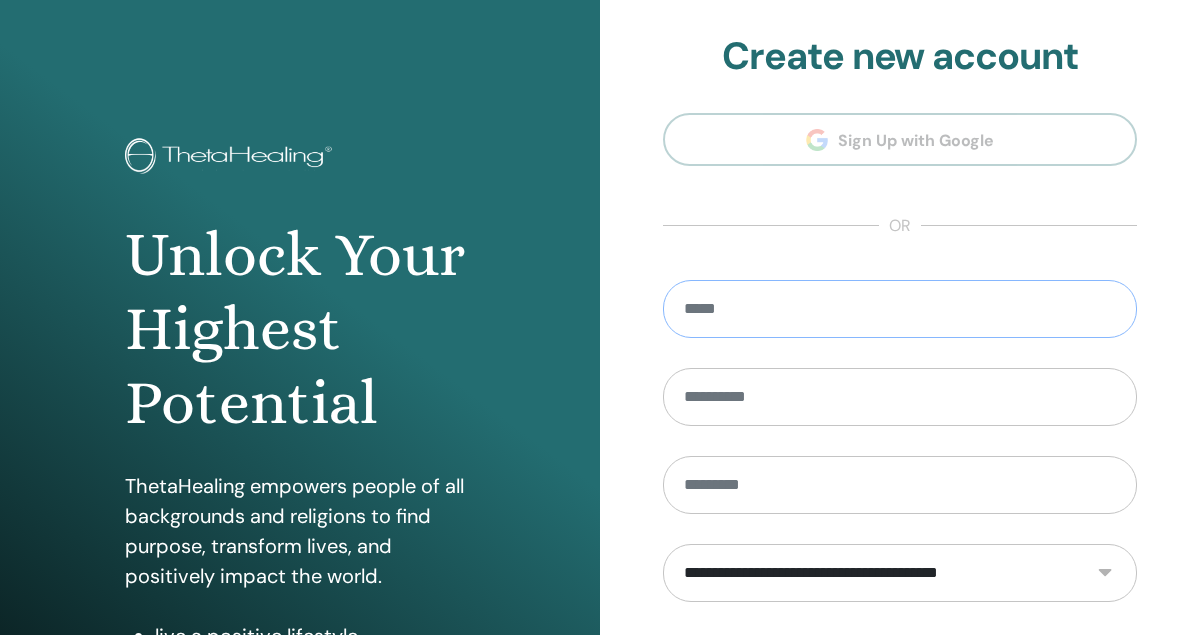 click at bounding box center (900, 309) 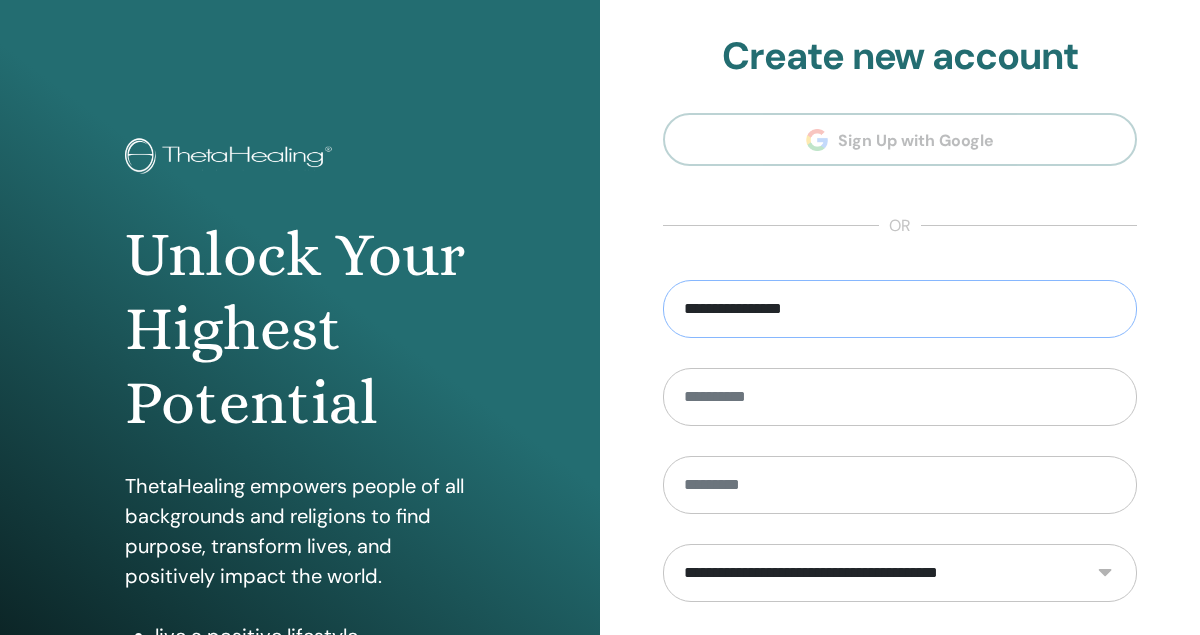 type on "**********" 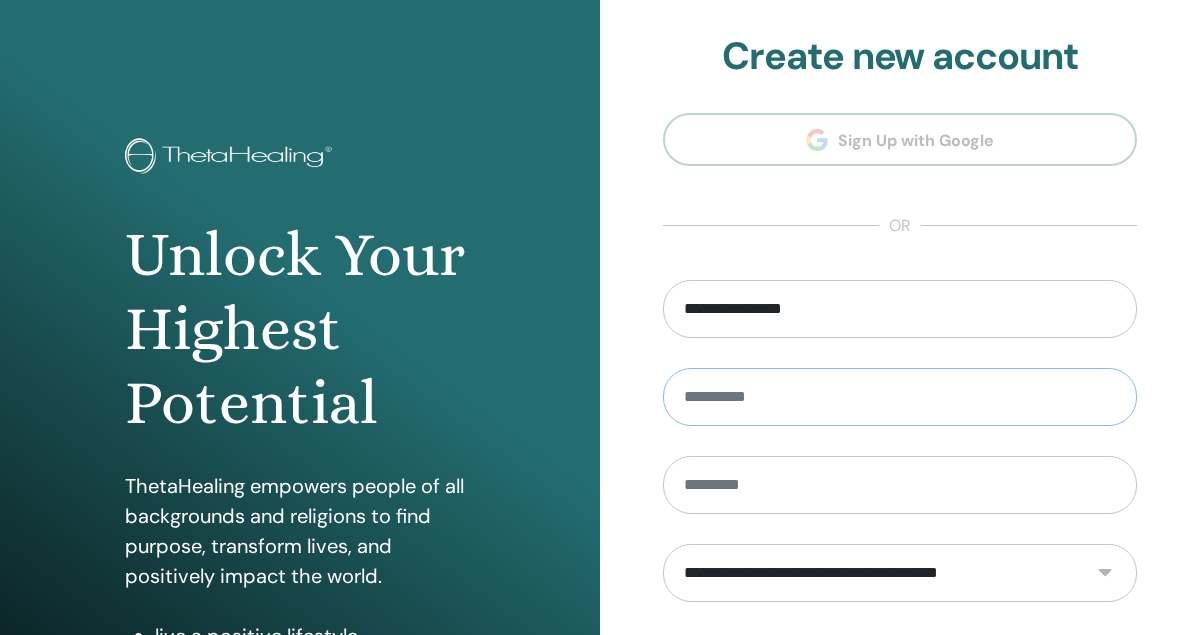 click at bounding box center (900, 397) 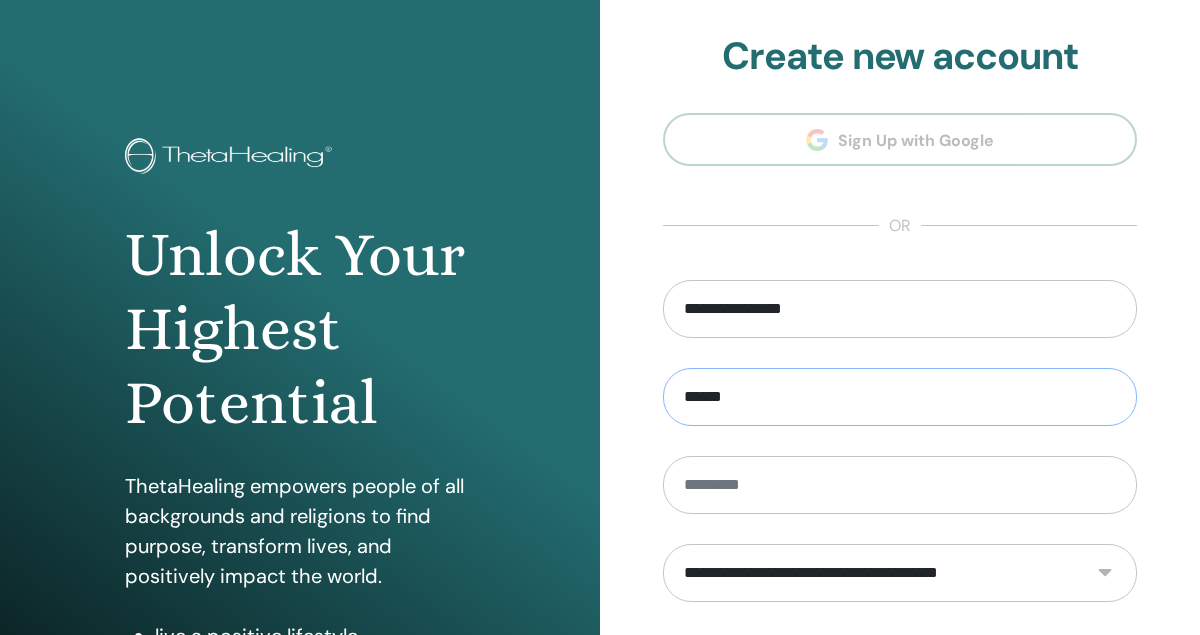 type on "******" 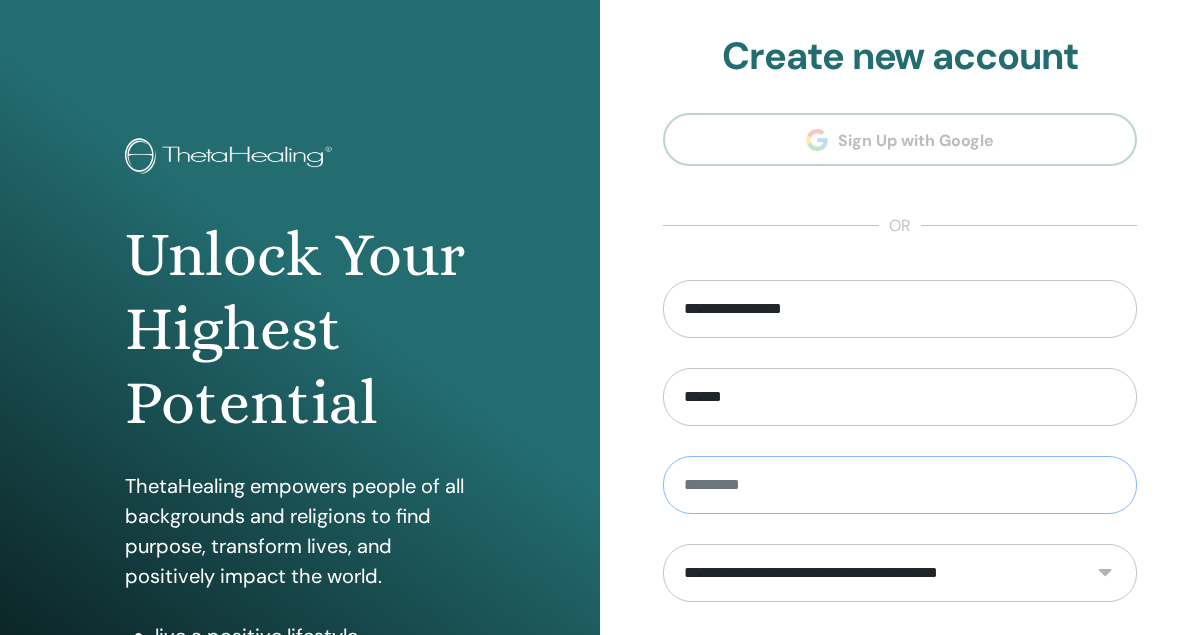 click at bounding box center [900, 485] 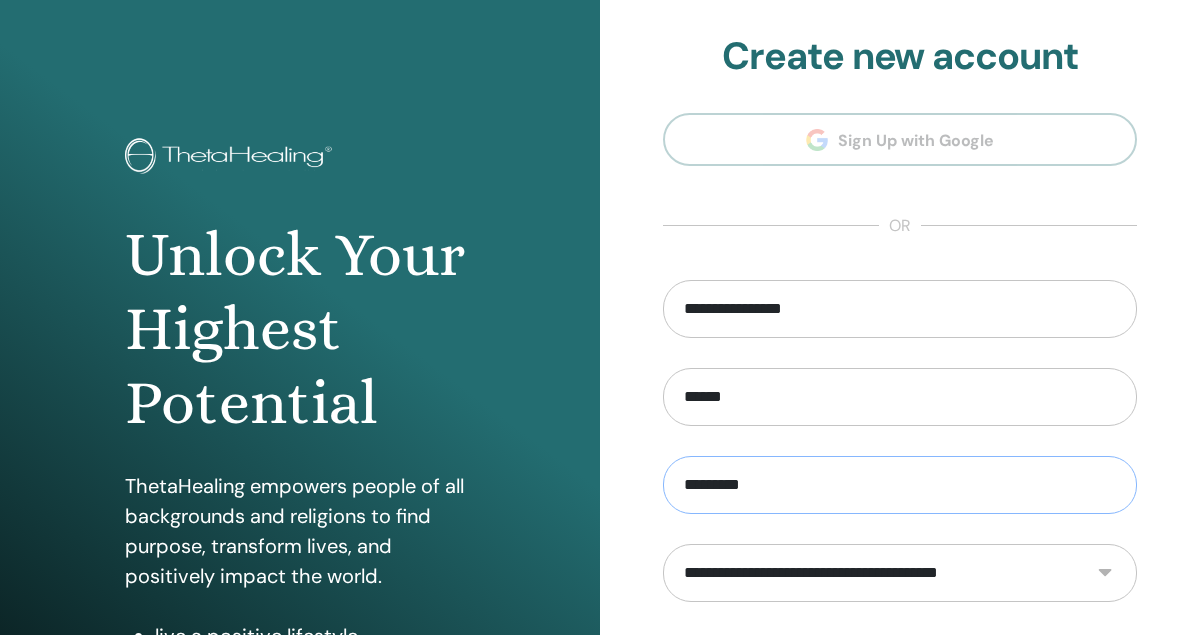type on "*********" 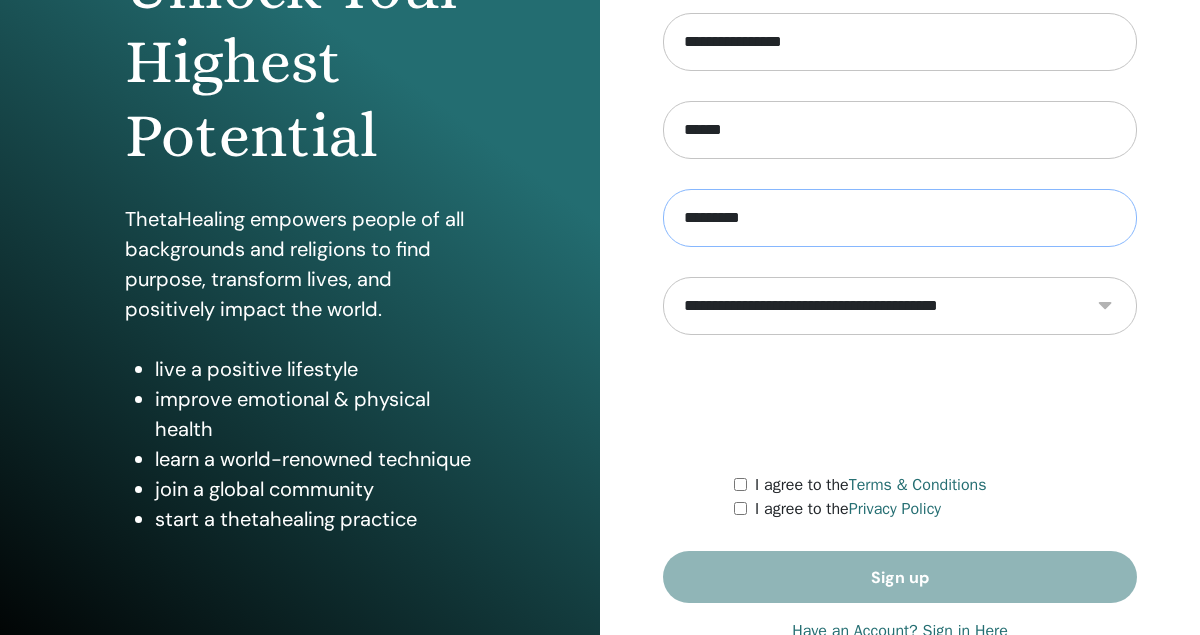 scroll, scrollTop: 325, scrollLeft: 0, axis: vertical 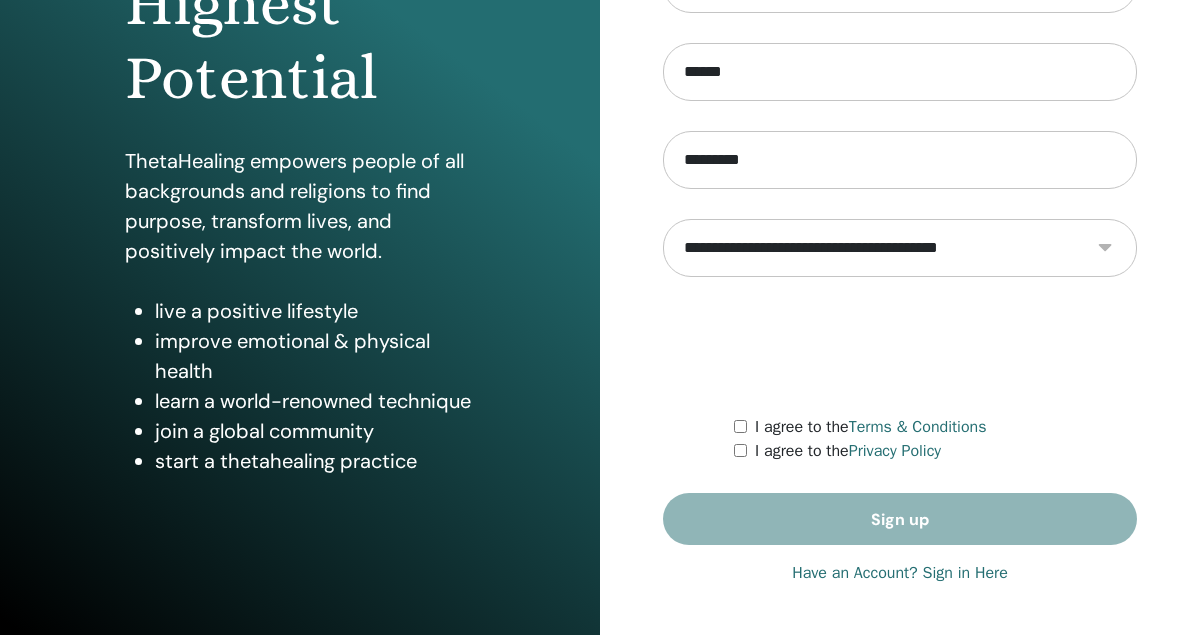 click on "**********" at bounding box center (900, 248) 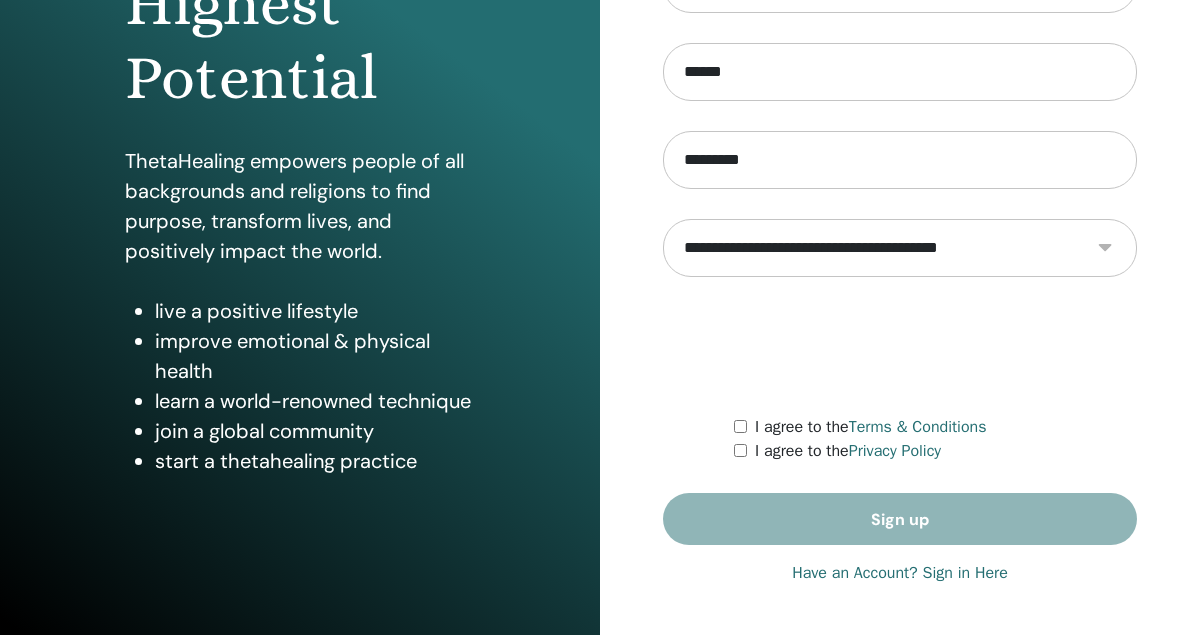 select on "***" 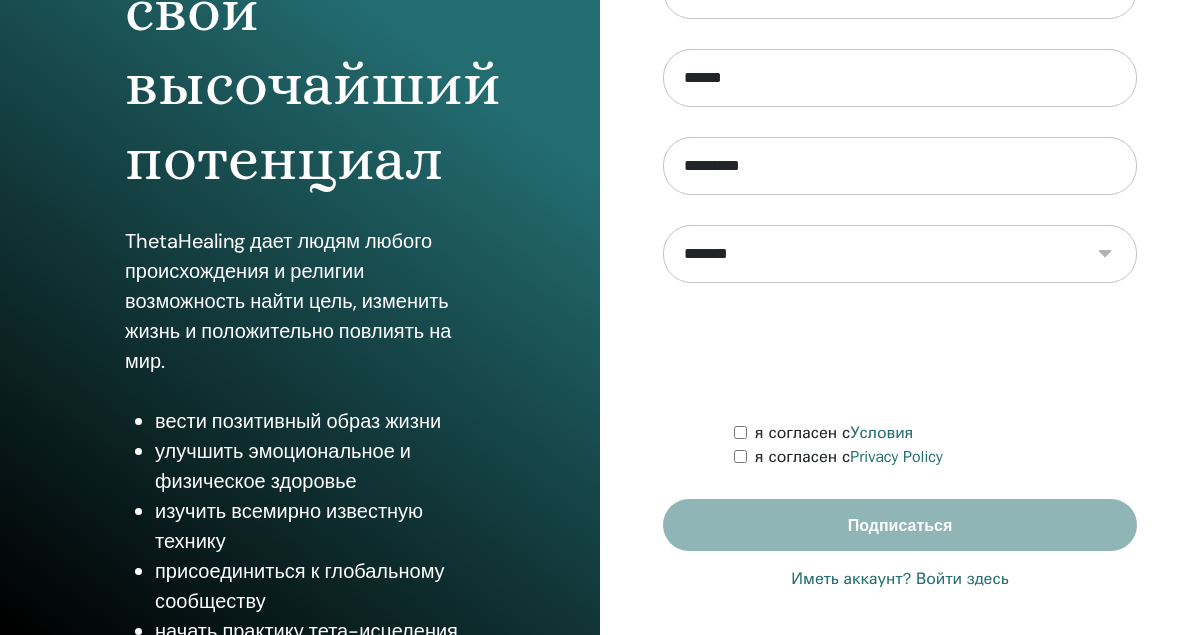 scroll, scrollTop: 330, scrollLeft: 0, axis: vertical 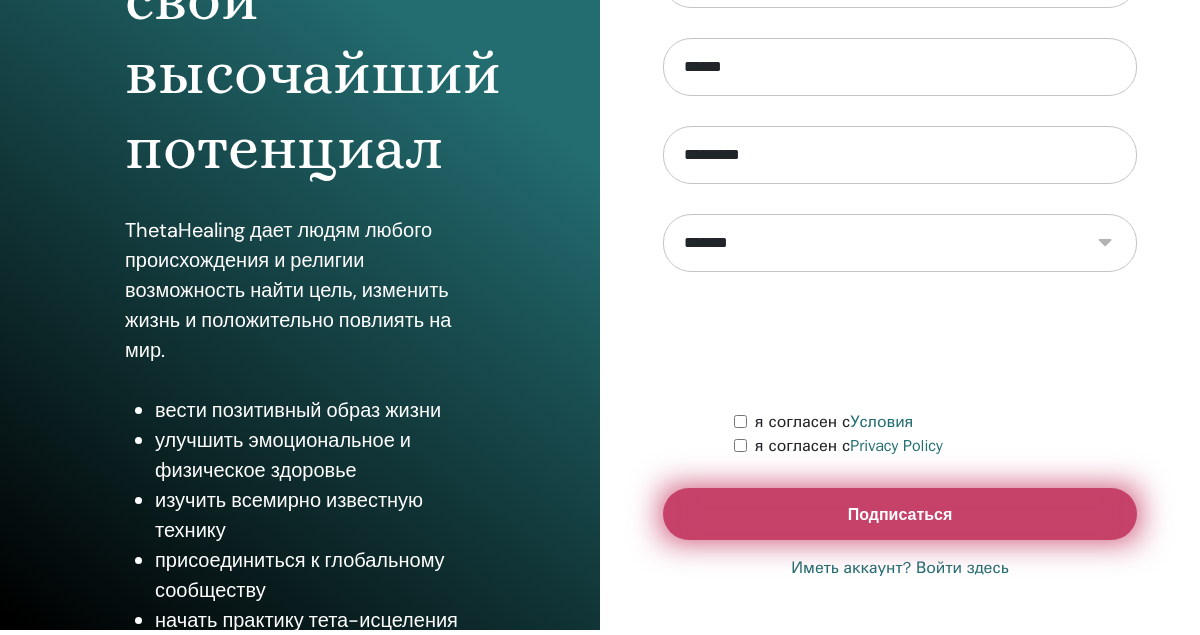 click on "Подписаться" at bounding box center (900, 514) 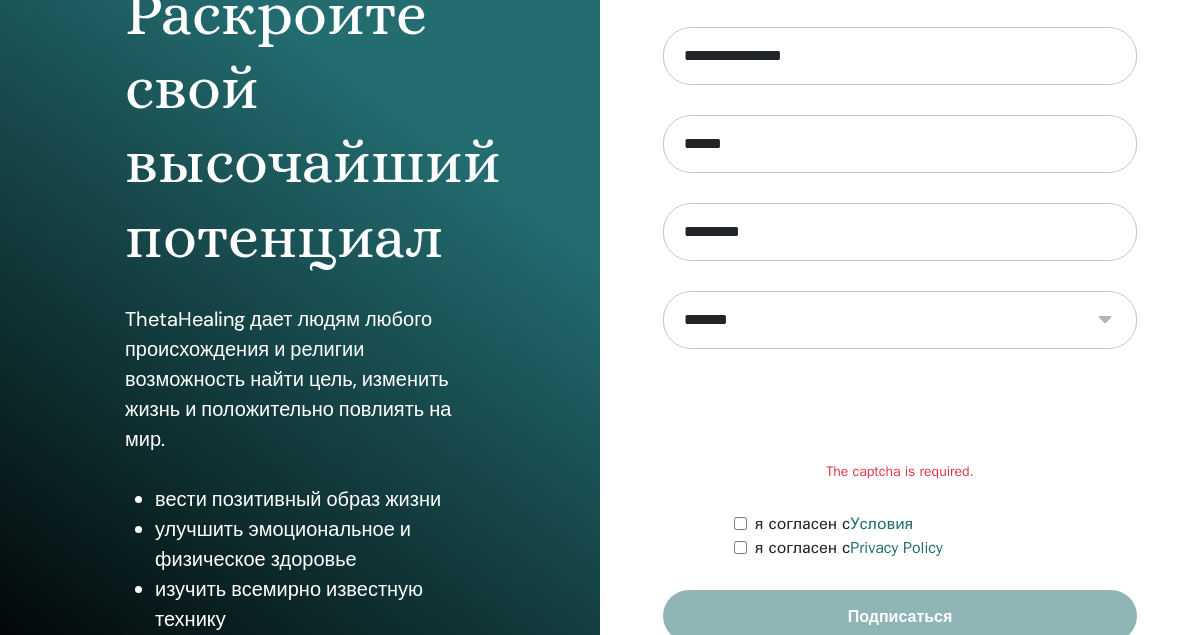scroll, scrollTop: 330, scrollLeft: 0, axis: vertical 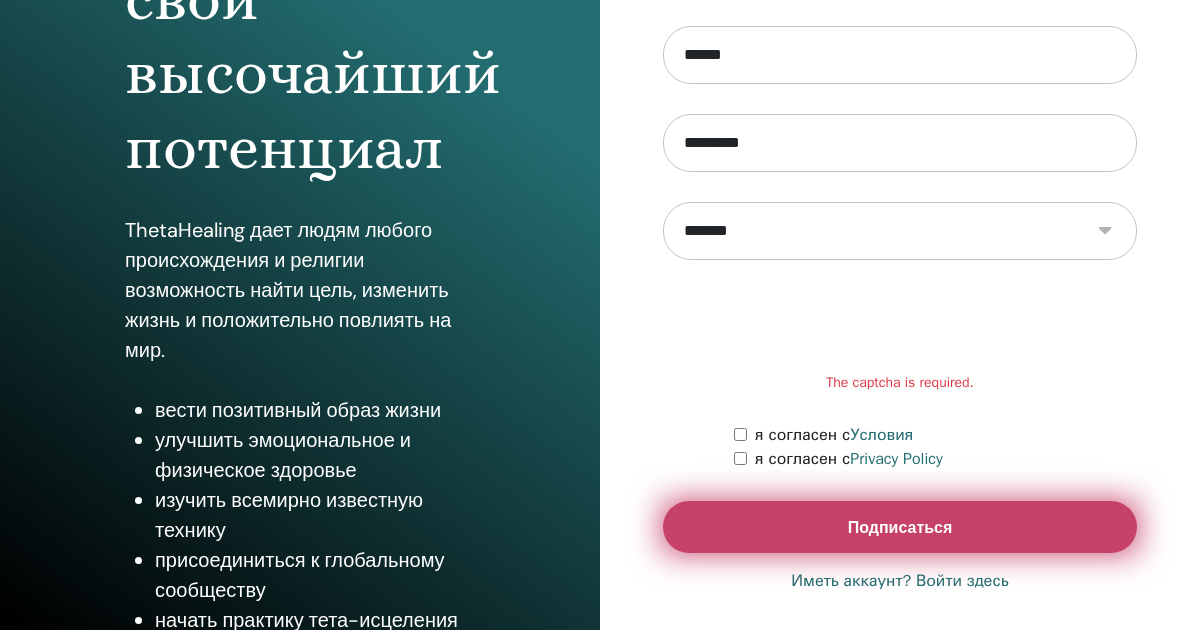click on "Подписаться" at bounding box center [900, 527] 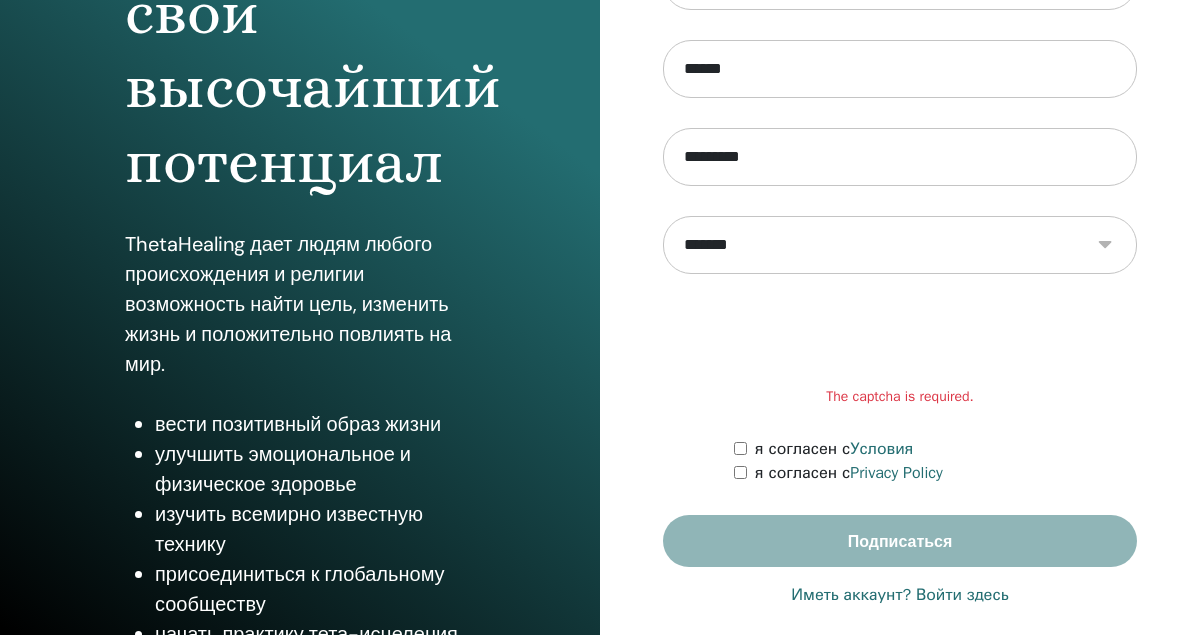 scroll, scrollTop: 330, scrollLeft: 0, axis: vertical 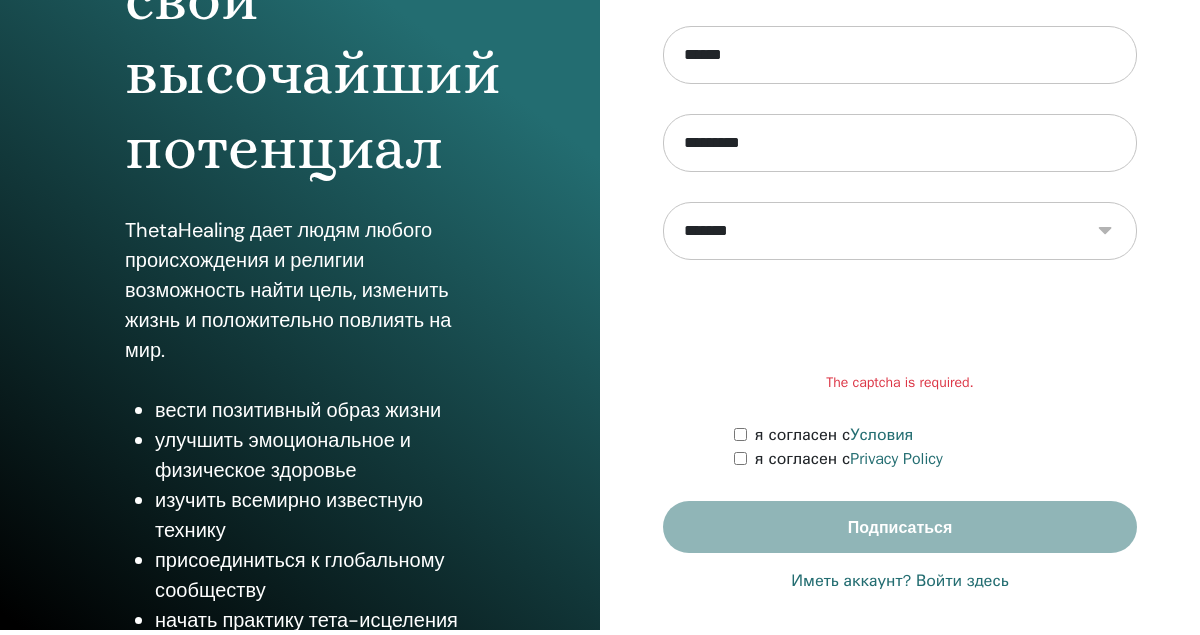 click on "**********" at bounding box center (900, 231) 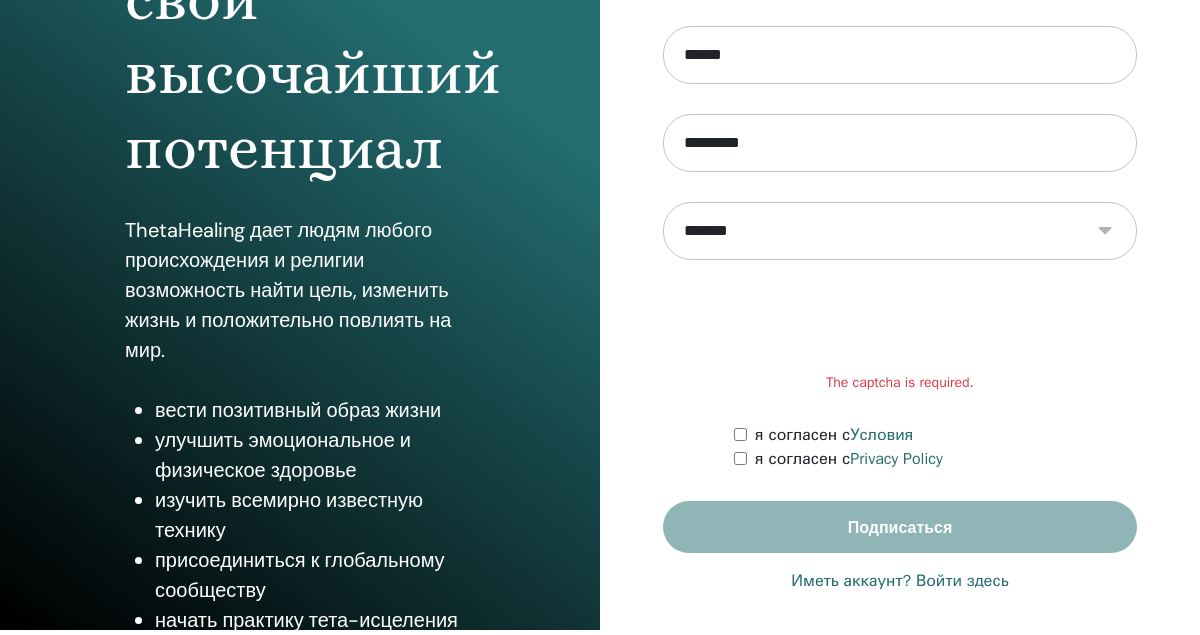 select on "***" 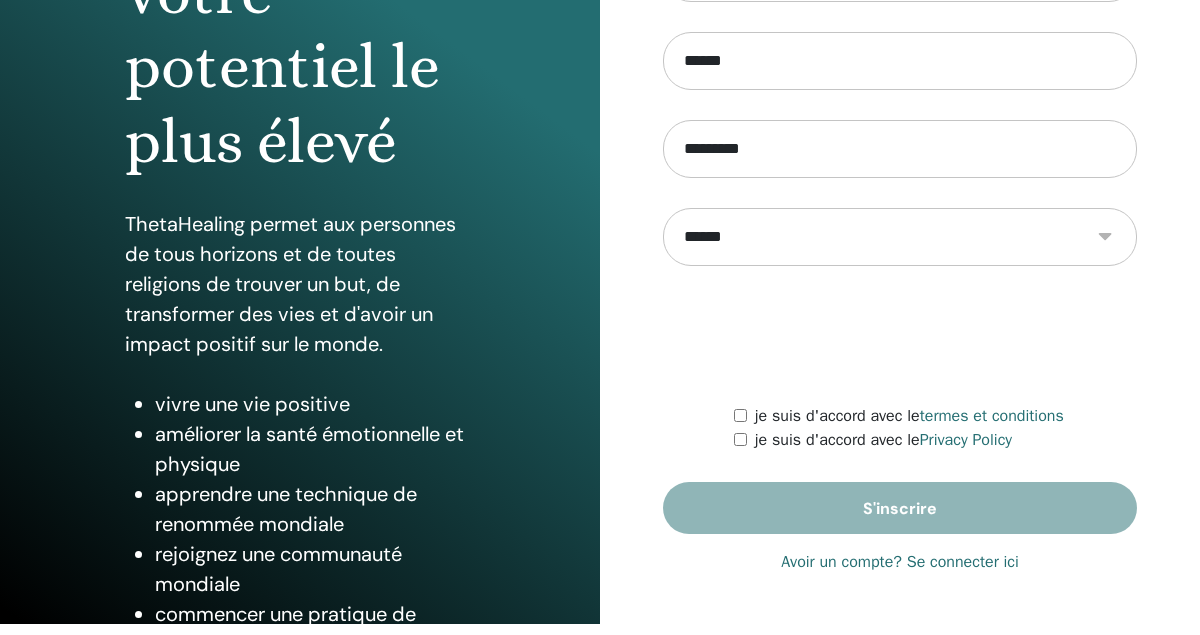 scroll, scrollTop: 360, scrollLeft: 0, axis: vertical 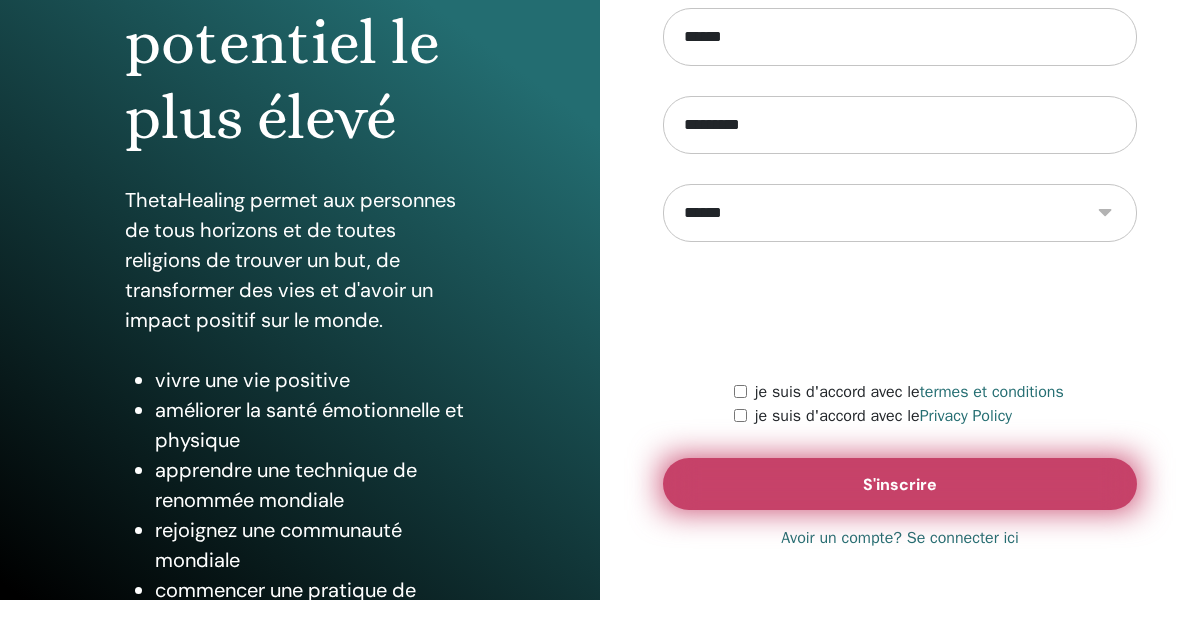 click on "S'inscrire" at bounding box center [900, 484] 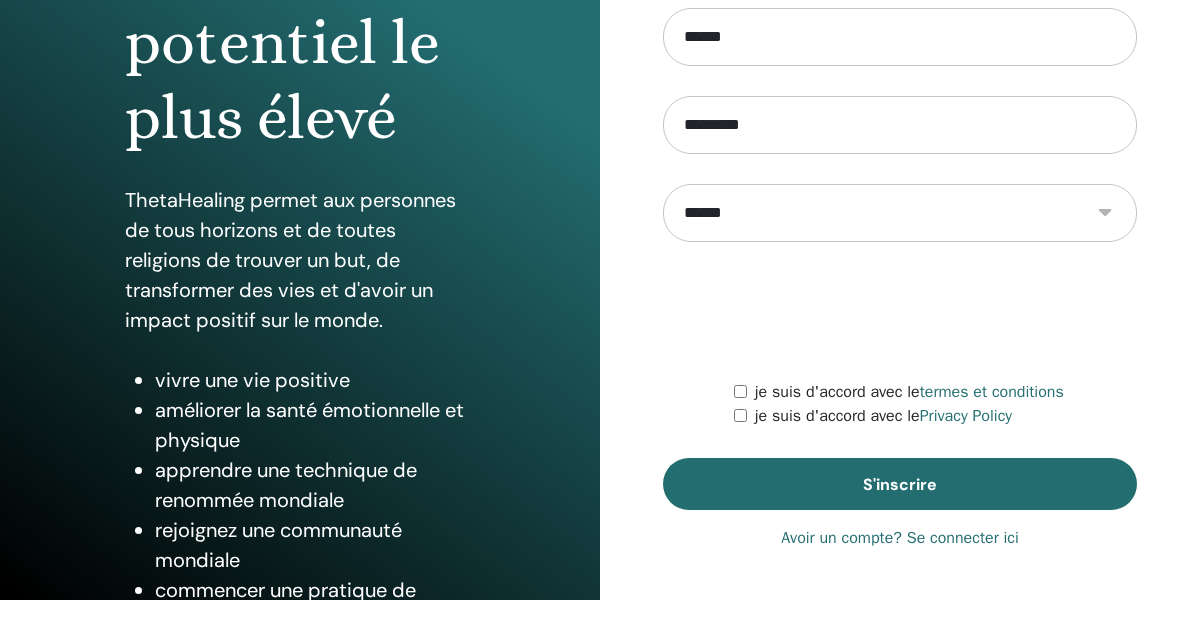 click on "Avoir un compte? Se connecter ici" at bounding box center (900, 538) 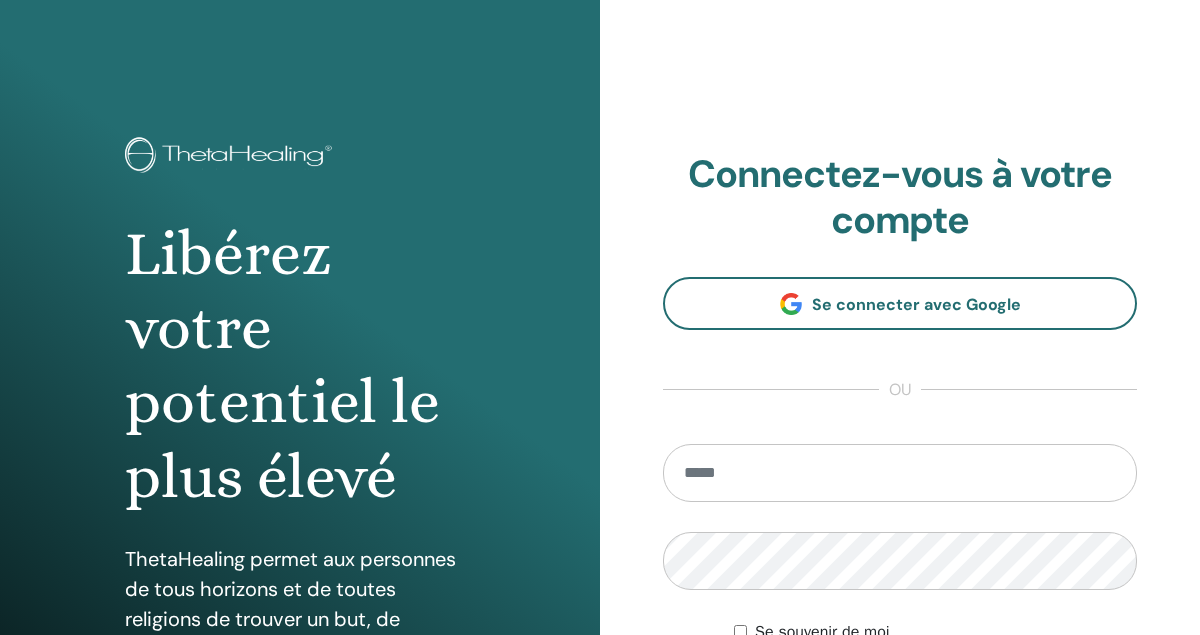scroll, scrollTop: 0, scrollLeft: 0, axis: both 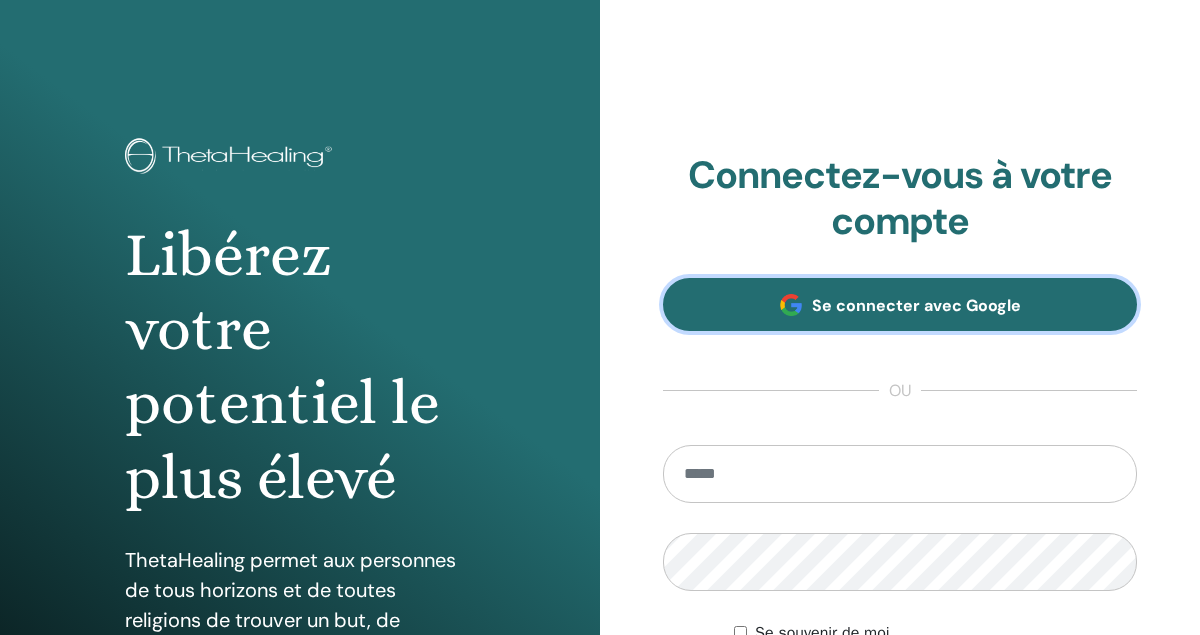 click on "Se connecter avec Google" at bounding box center [916, 305] 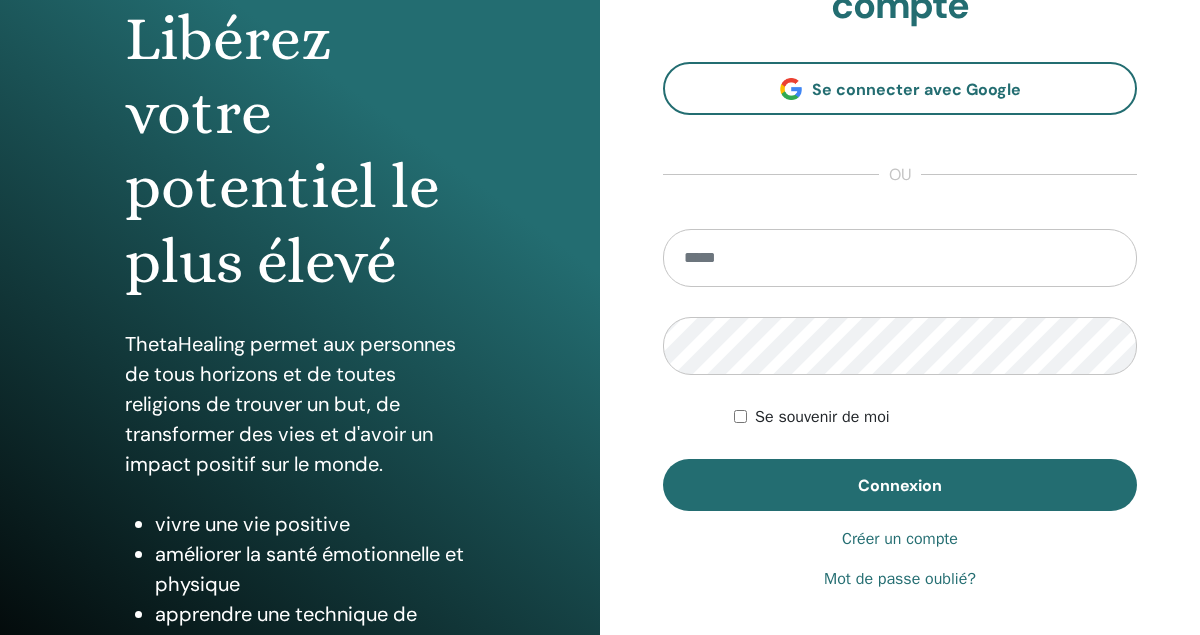 scroll, scrollTop: 212, scrollLeft: 0, axis: vertical 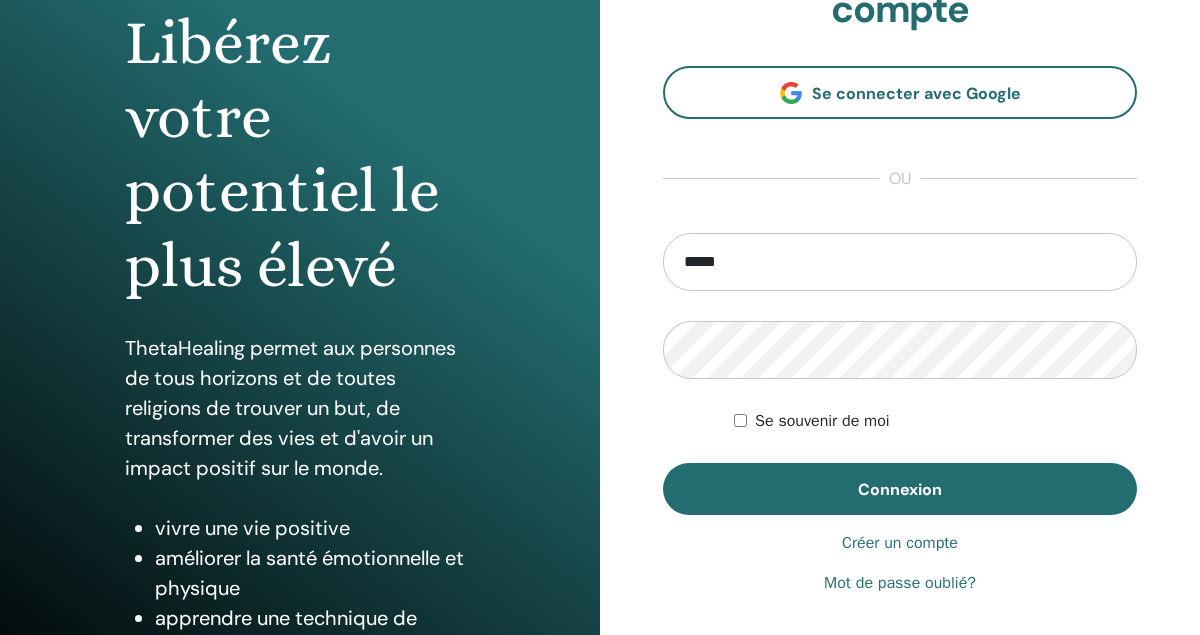 type on "*****" 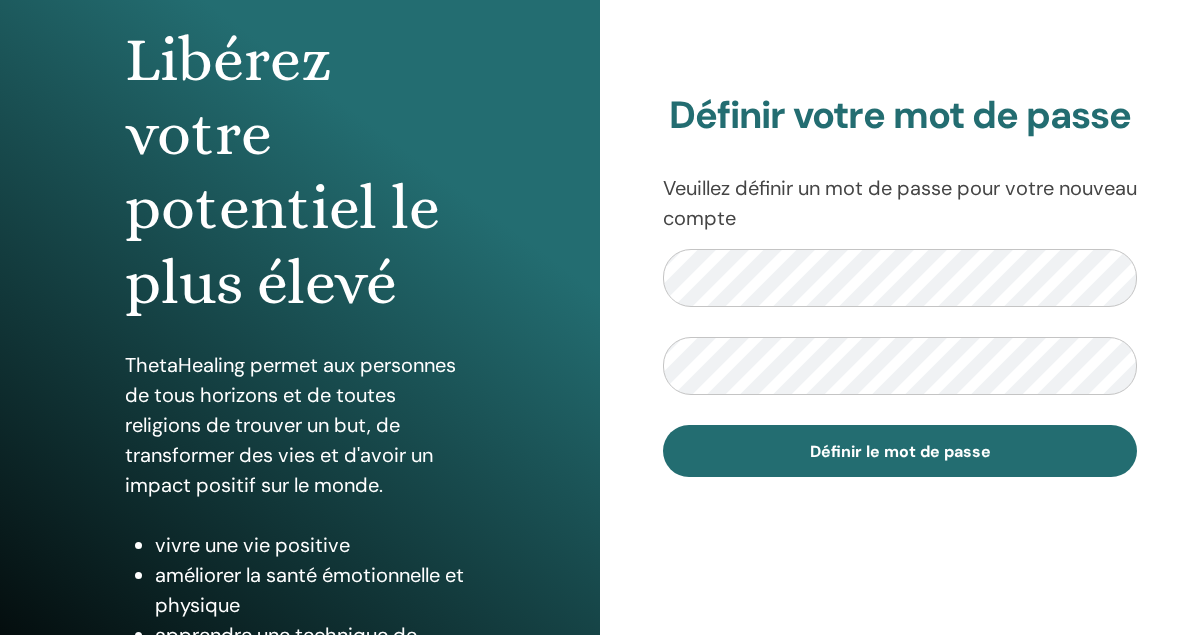 scroll, scrollTop: 202, scrollLeft: 0, axis: vertical 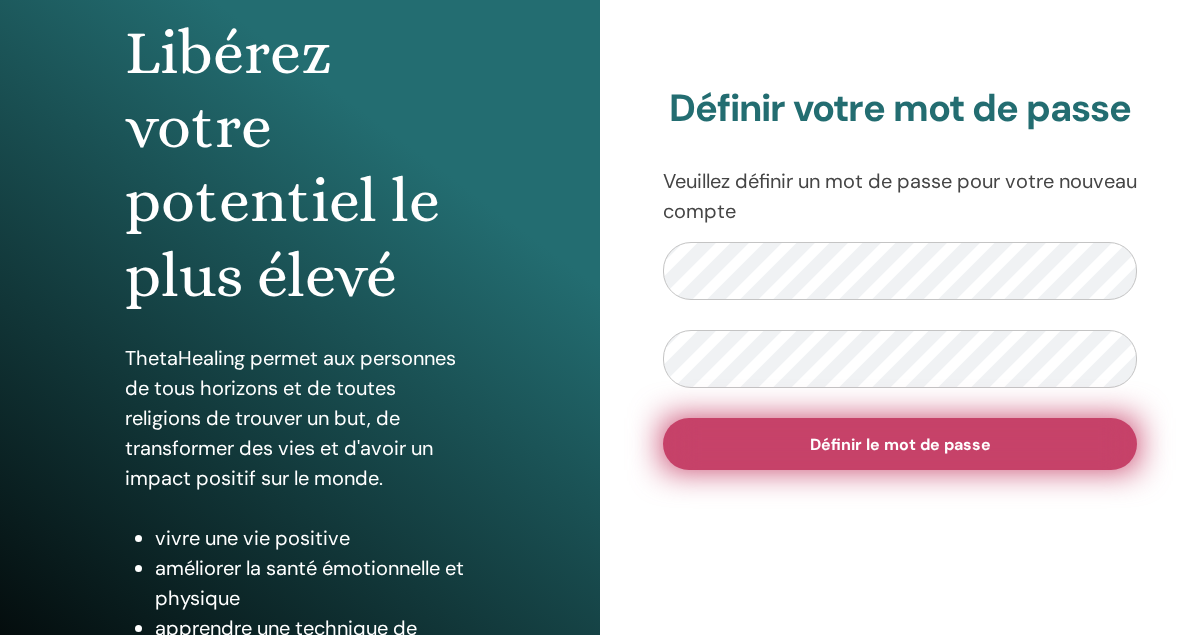 click on "Définir le mot de passe" at bounding box center (900, 444) 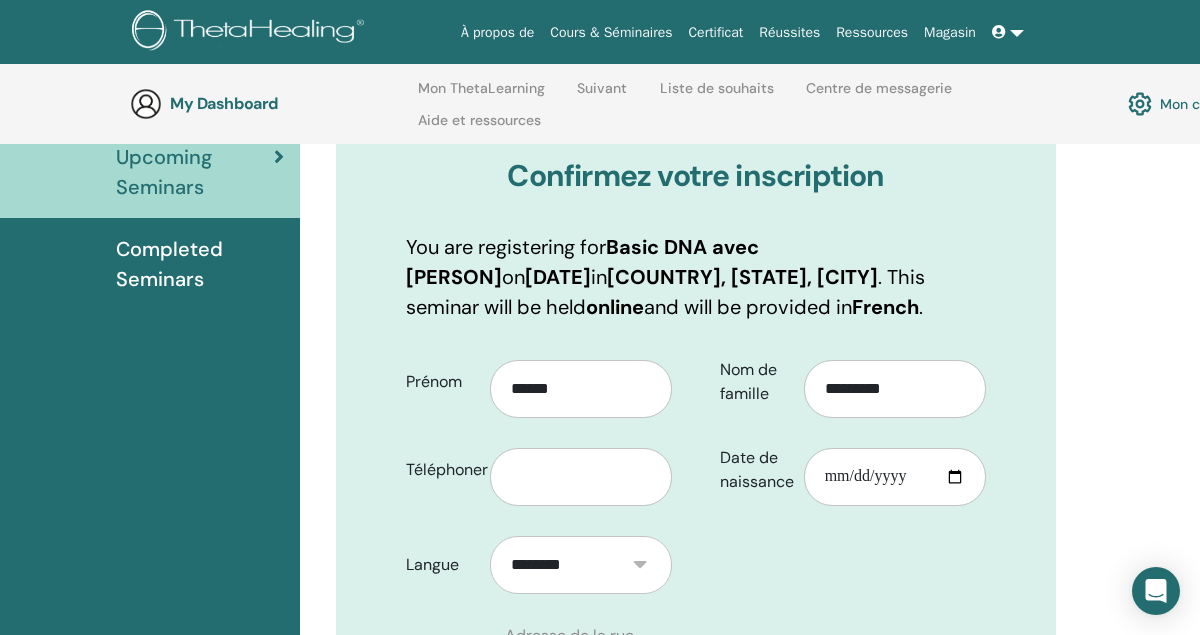scroll, scrollTop: 240, scrollLeft: 0, axis: vertical 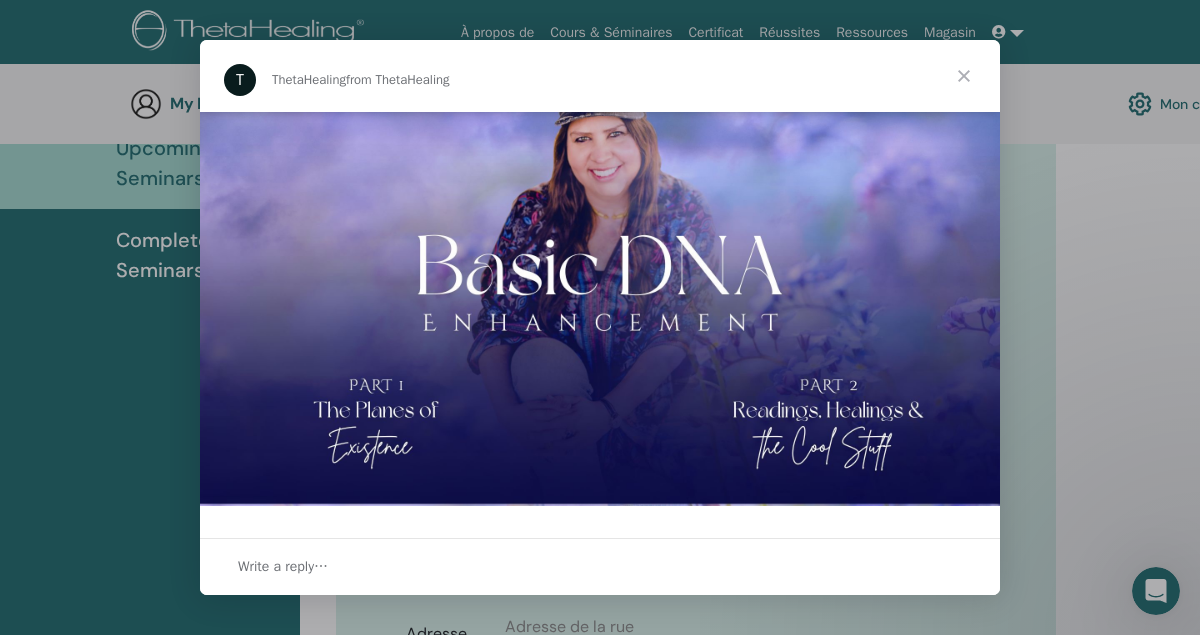 click at bounding box center [964, 76] 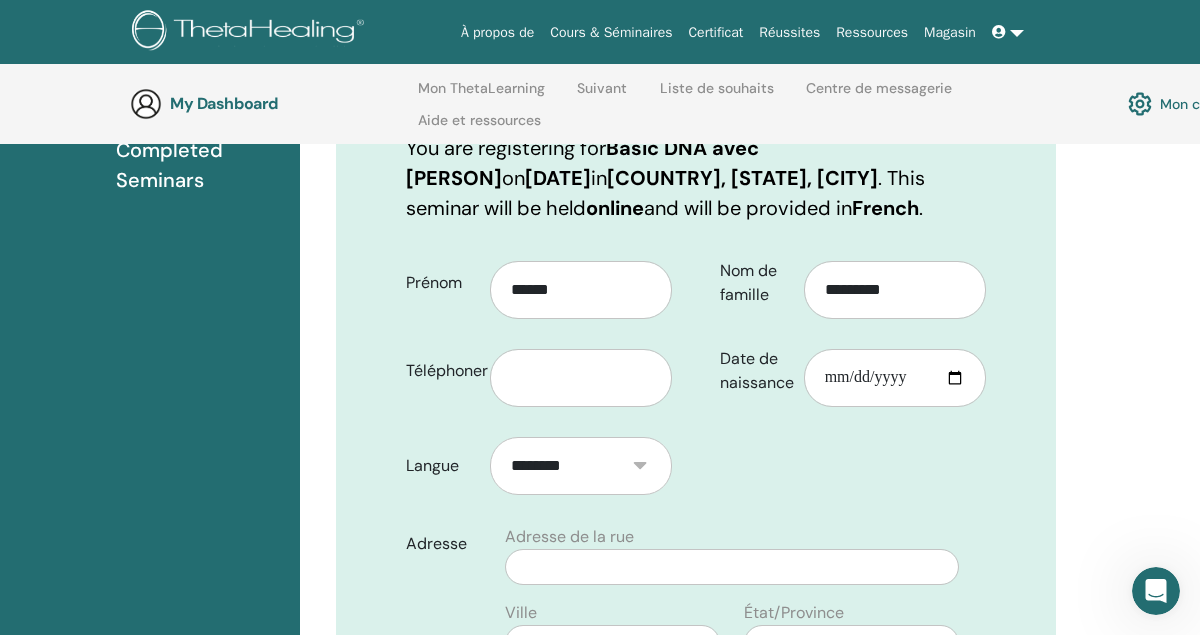 scroll, scrollTop: 335, scrollLeft: 0, axis: vertical 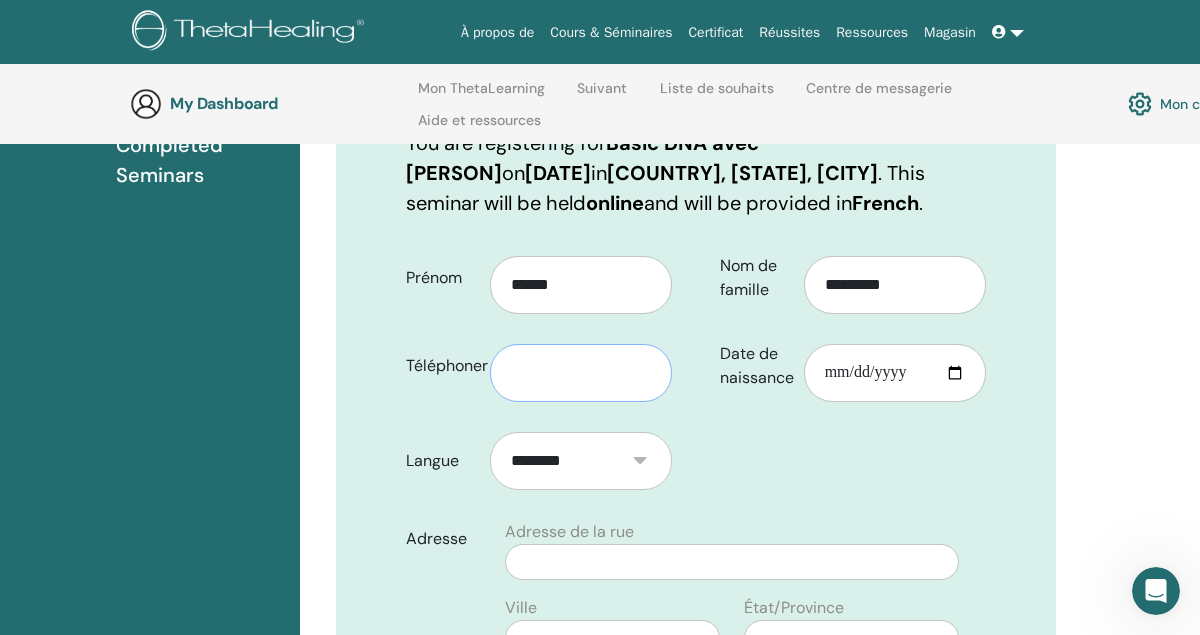 click at bounding box center (581, 373) 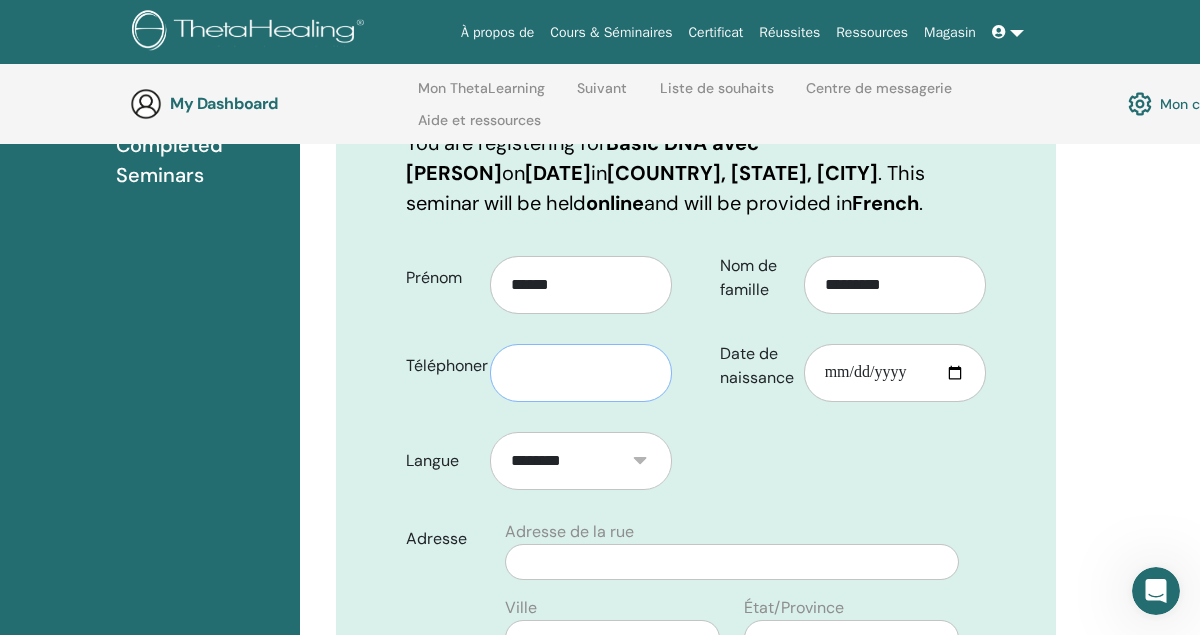 type on "*" 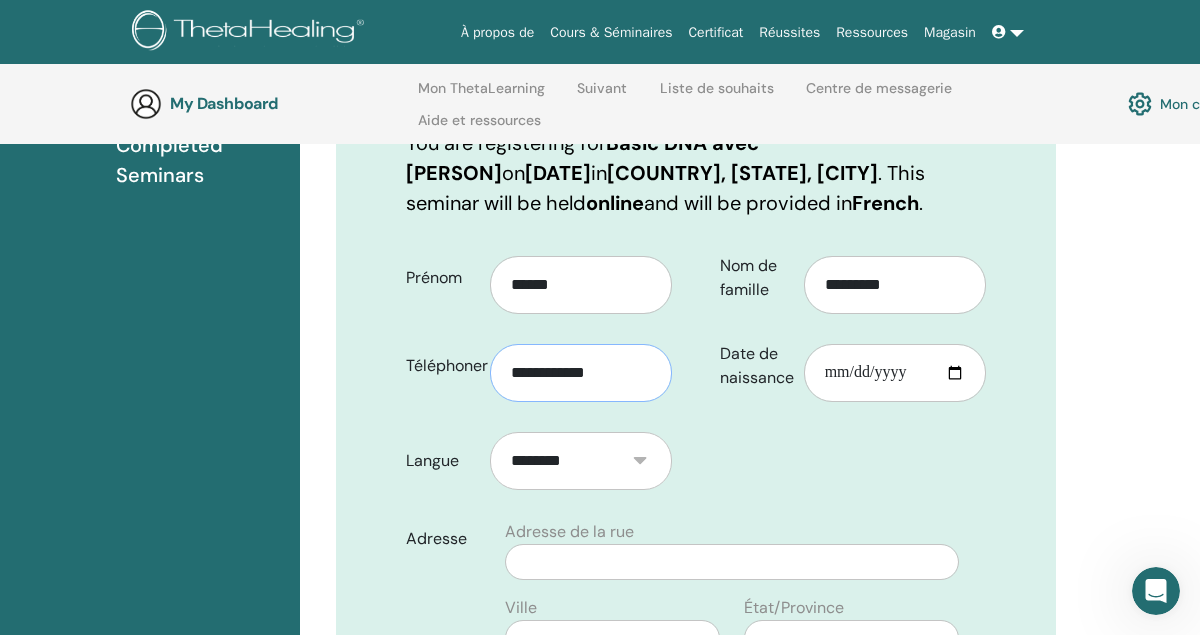 type on "**********" 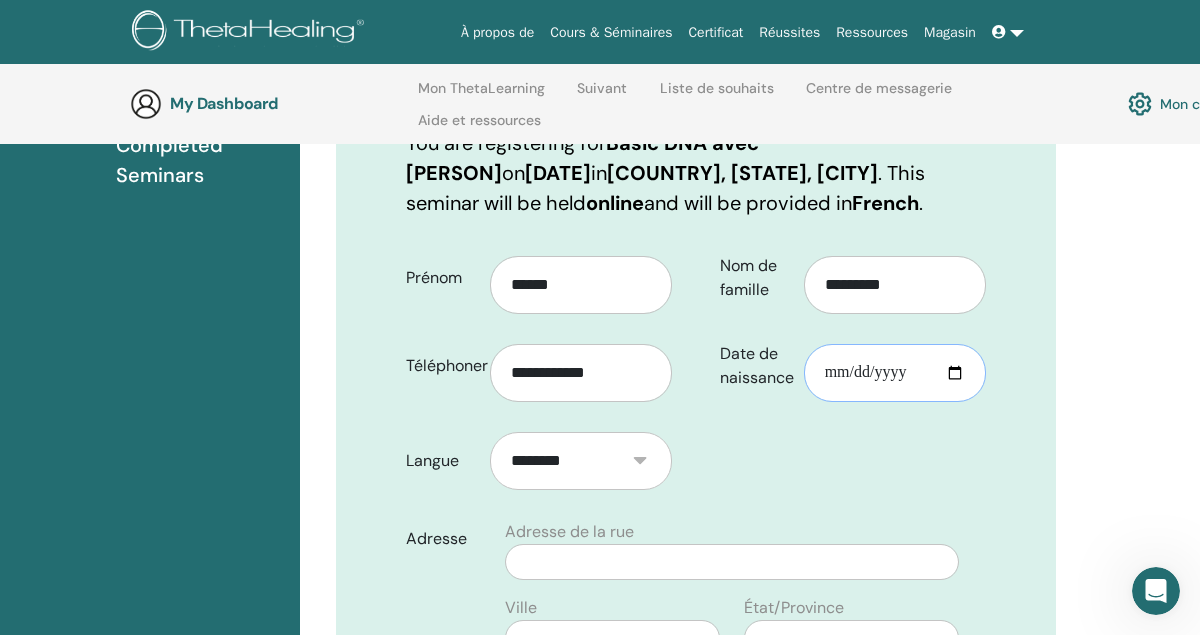 click on "Date de naissance" at bounding box center (895, 373) 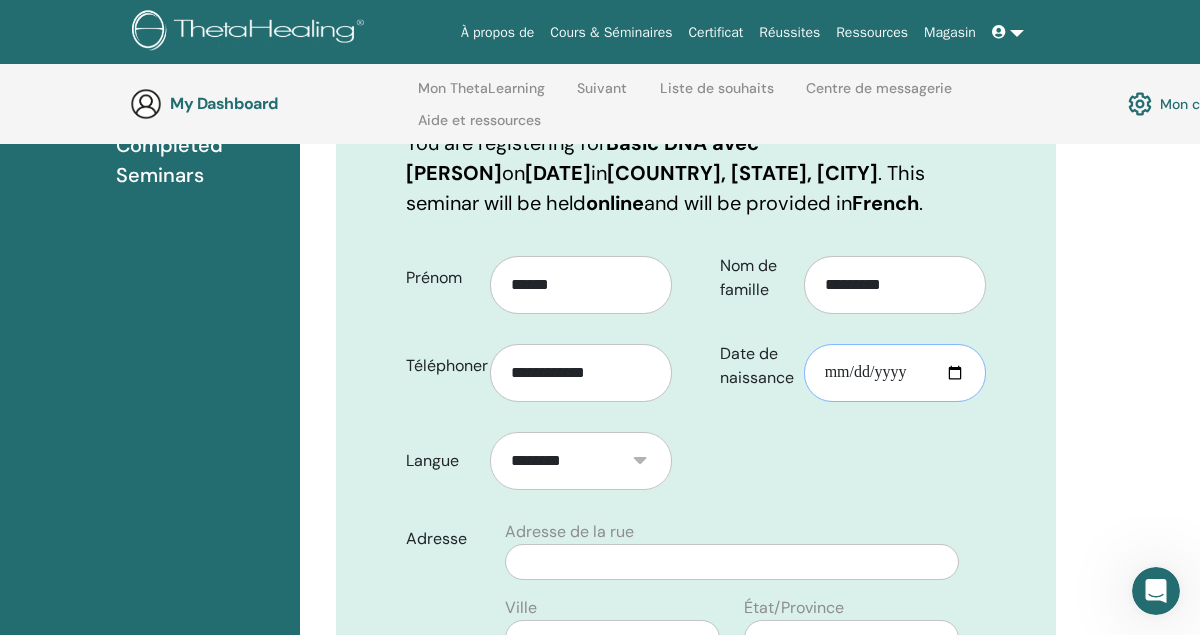 click on "Date de naissance" at bounding box center [895, 373] 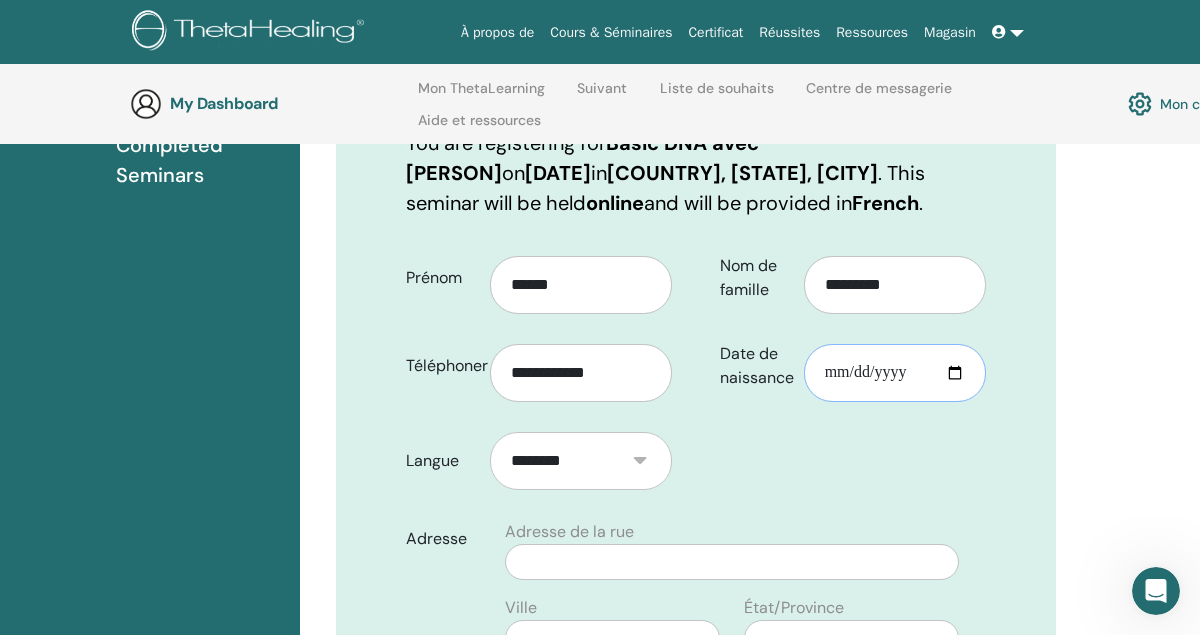 type on "**********" 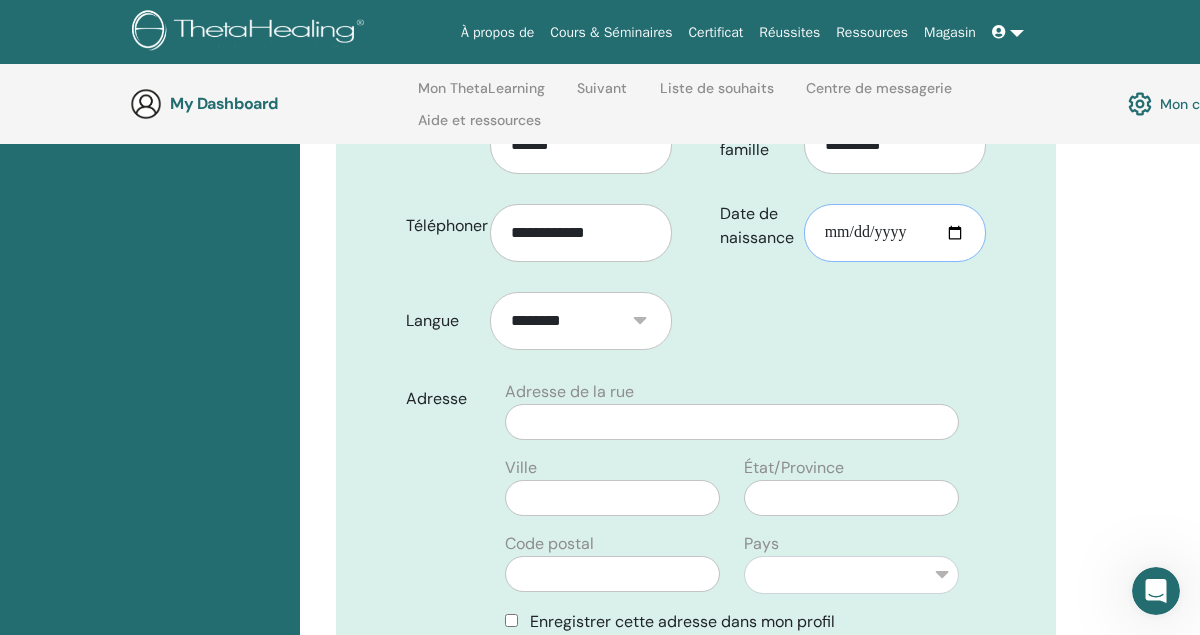 scroll, scrollTop: 476, scrollLeft: 0, axis: vertical 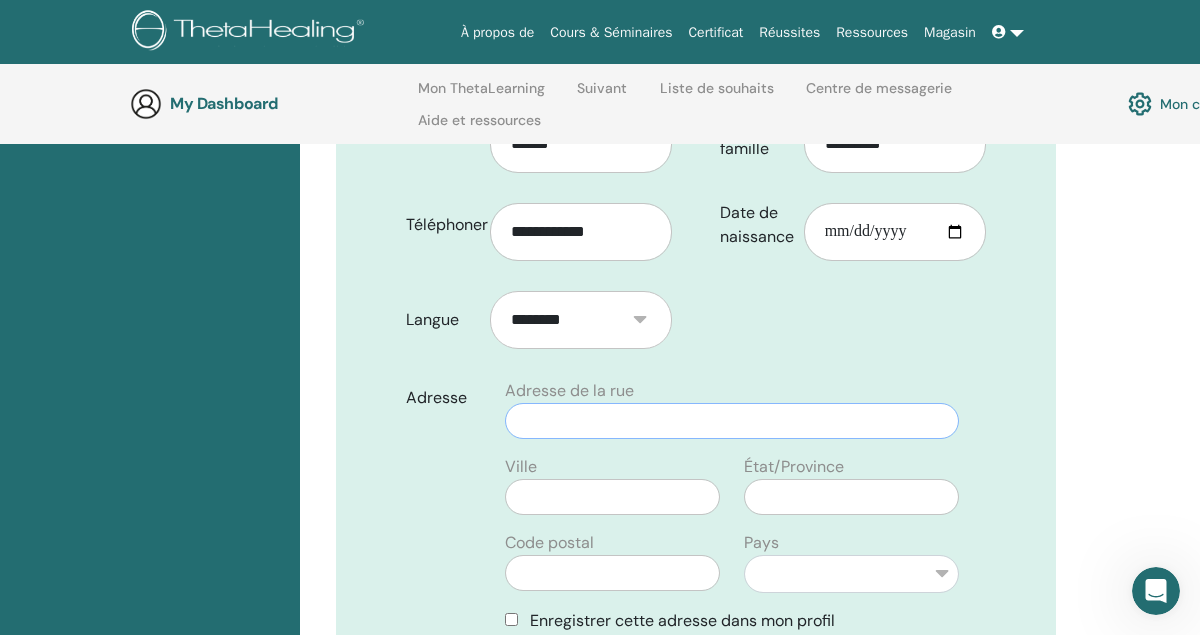 click at bounding box center (732, 421) 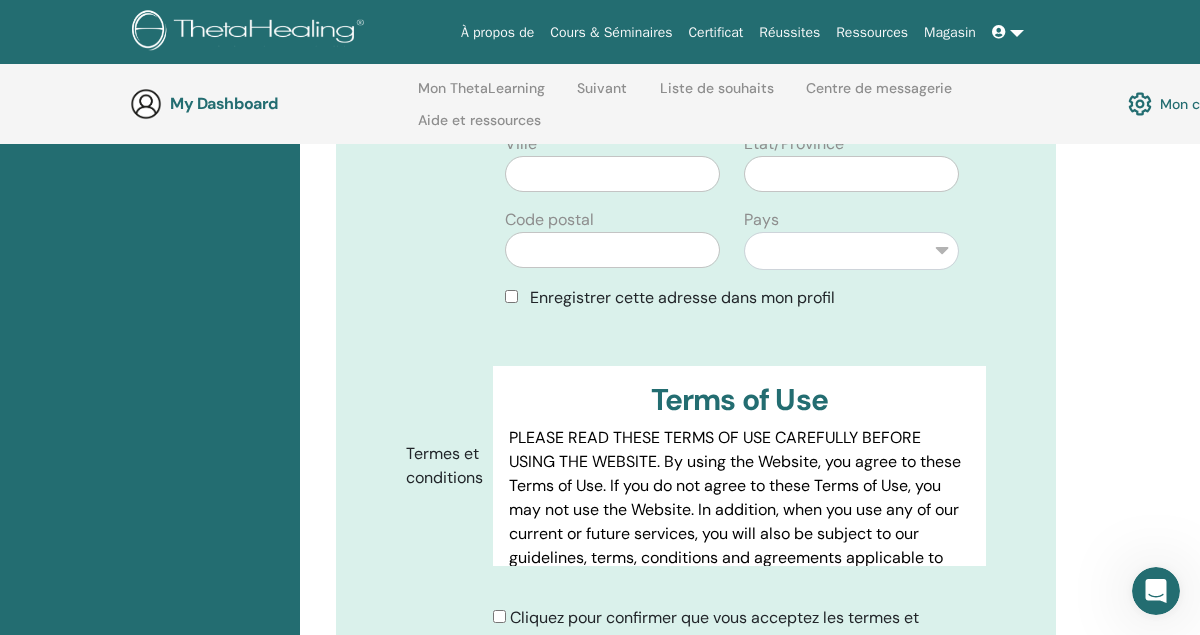 scroll, scrollTop: 802, scrollLeft: 0, axis: vertical 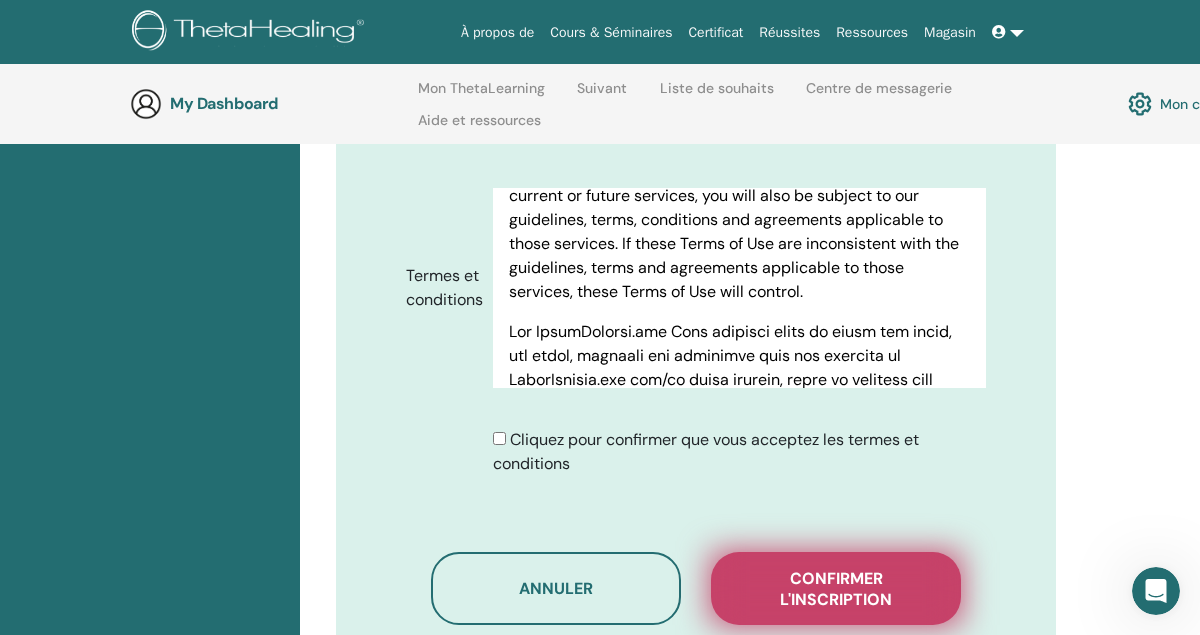 click on "Confirmer l'inscription" at bounding box center [836, 589] 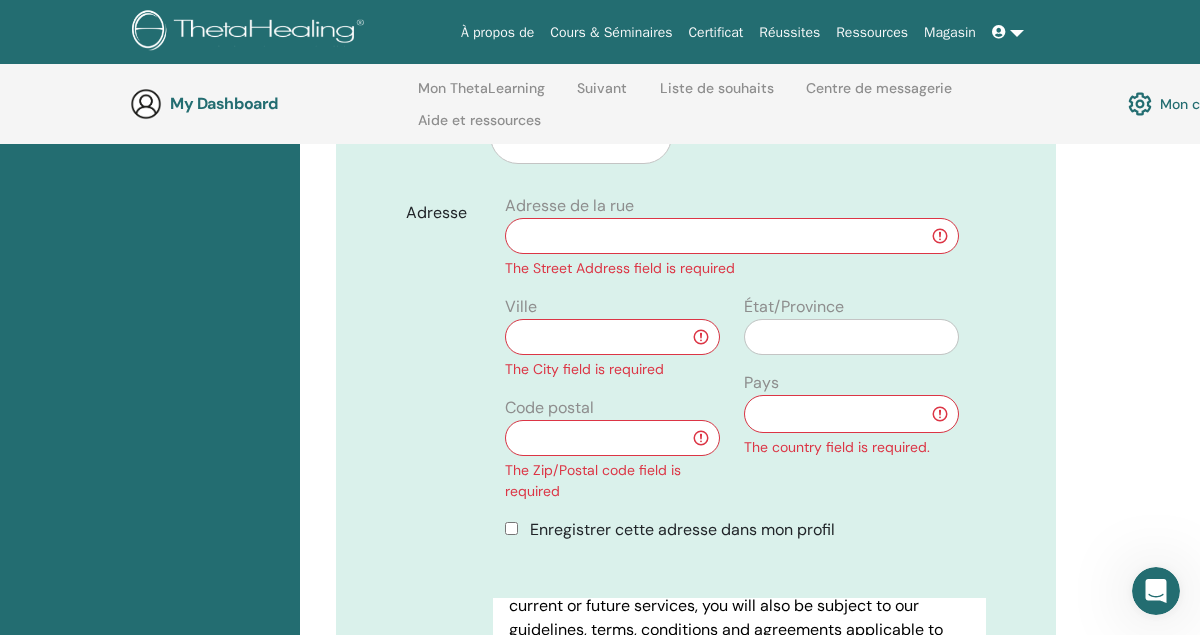 scroll, scrollTop: 655, scrollLeft: 0, axis: vertical 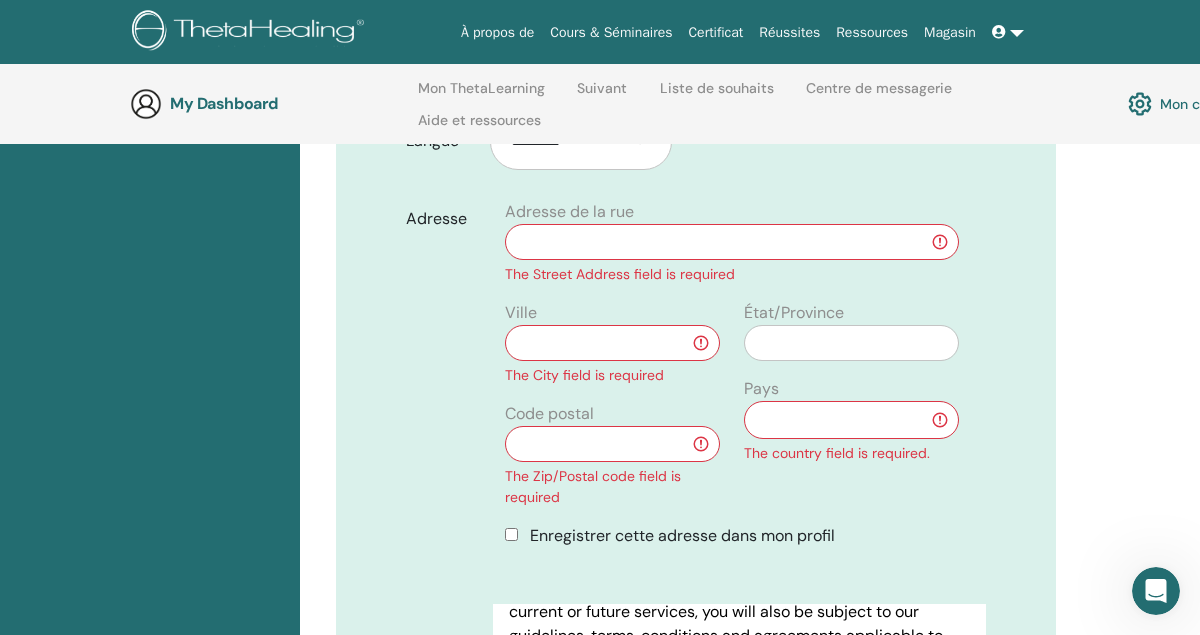 type 